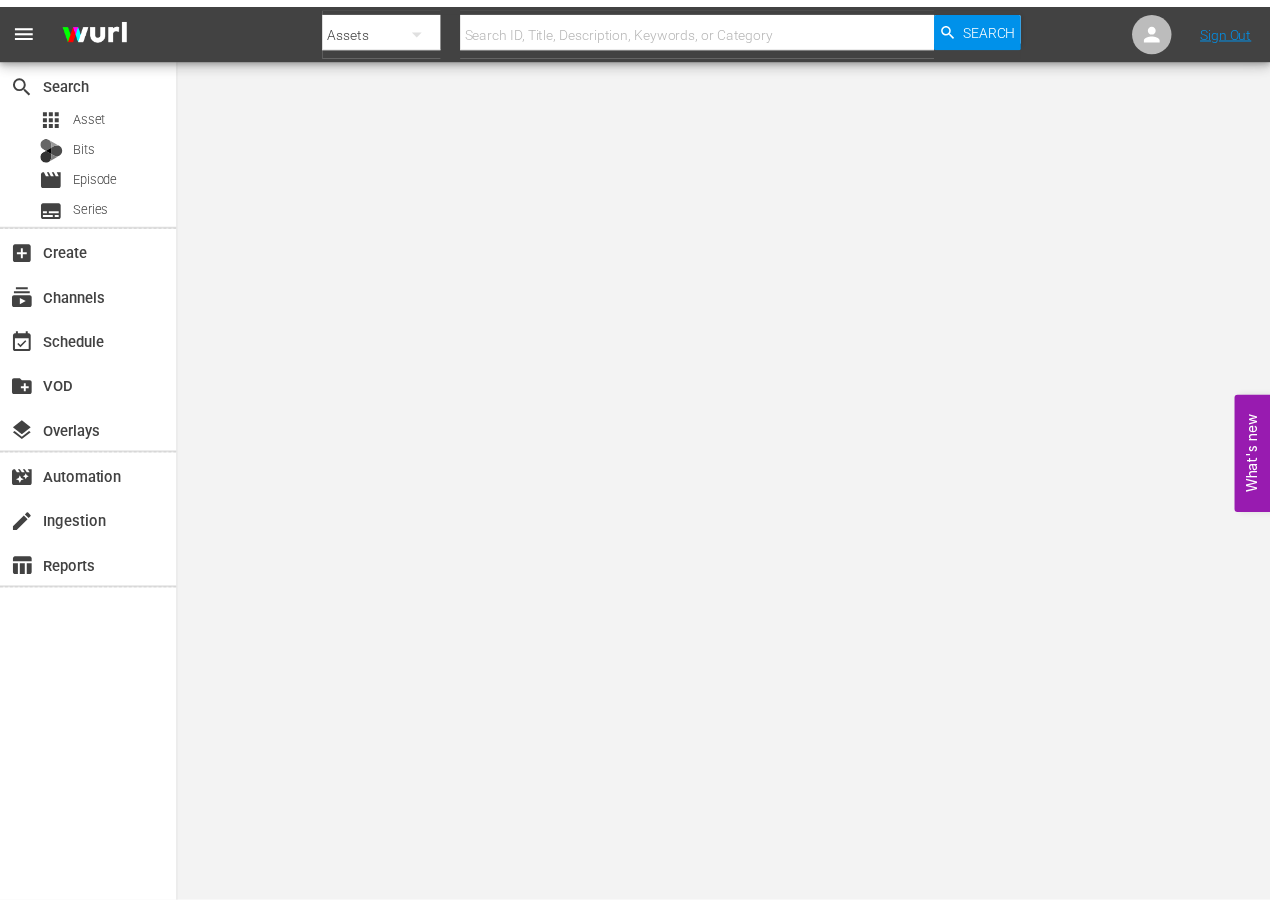 scroll, scrollTop: 0, scrollLeft: 0, axis: both 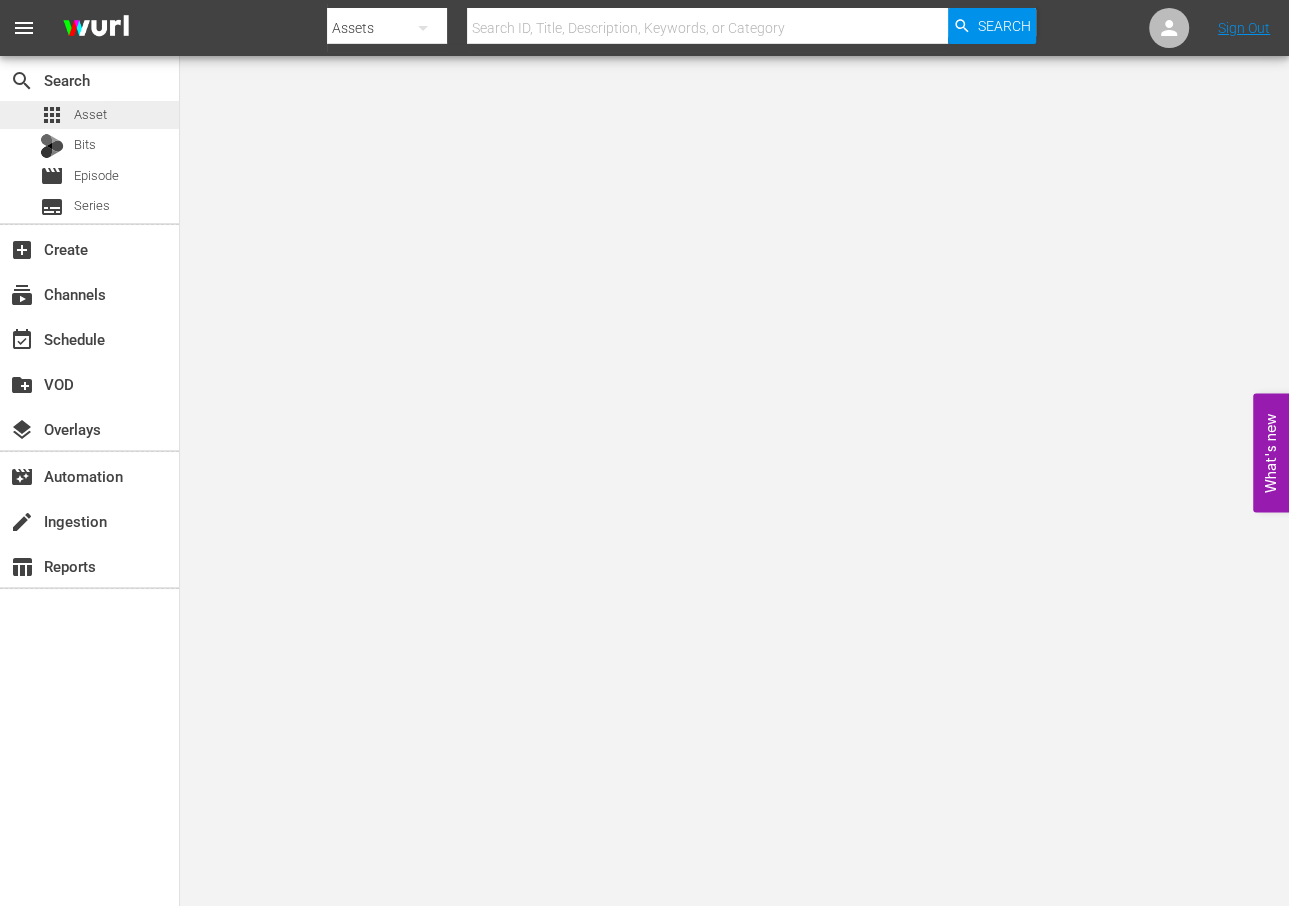 click on "Asset" at bounding box center (90, 115) 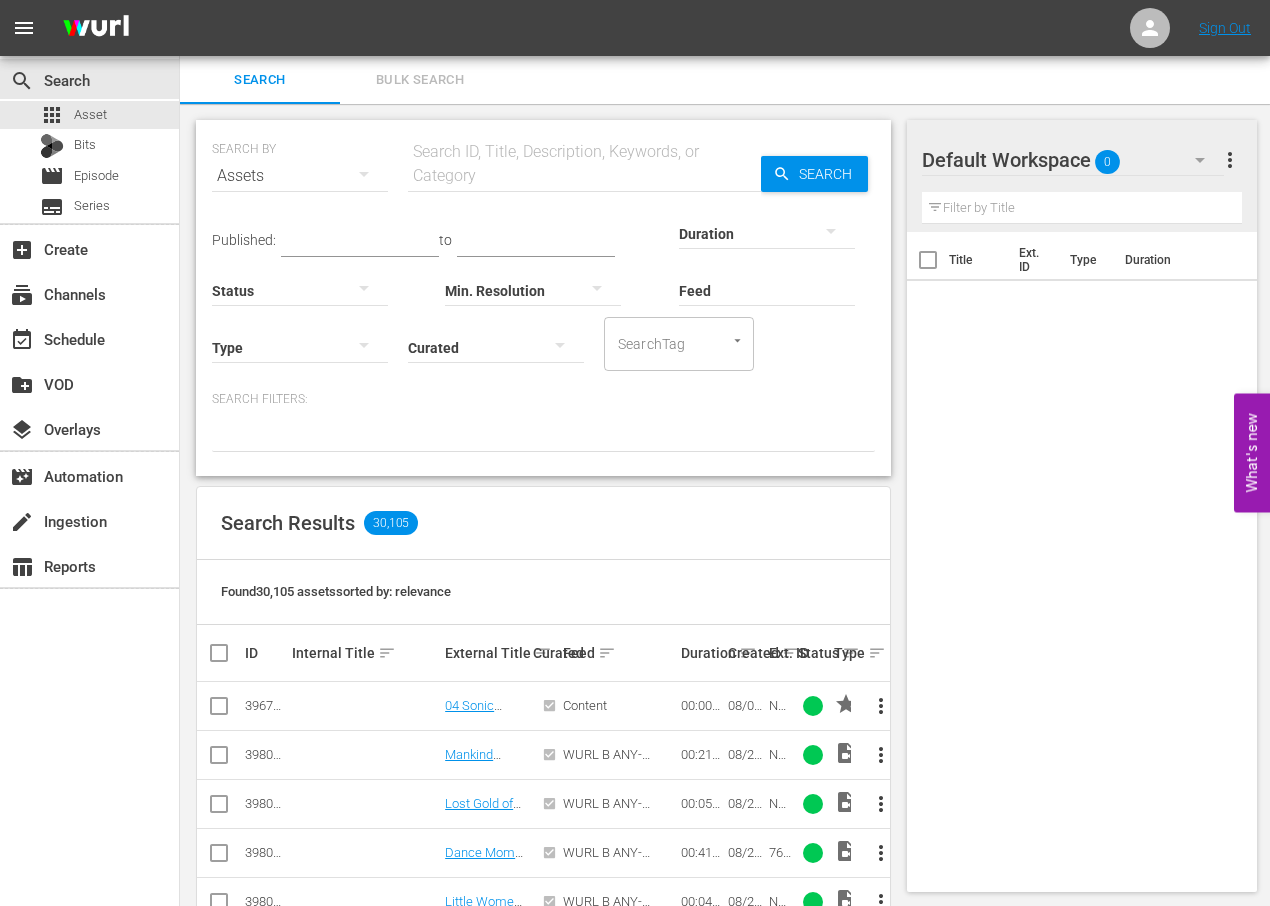 click at bounding box center (584, 176) 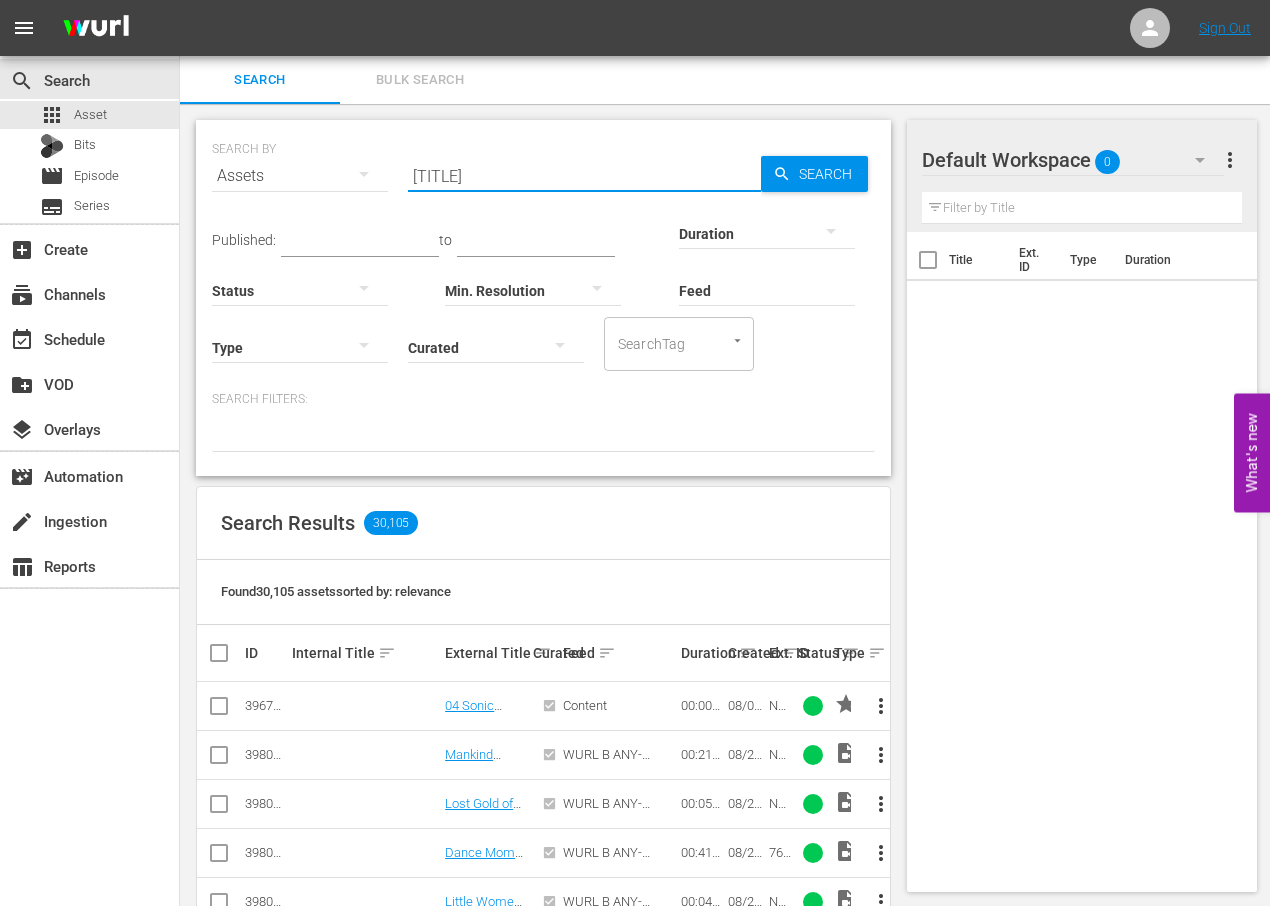 type on "[TITLE]" 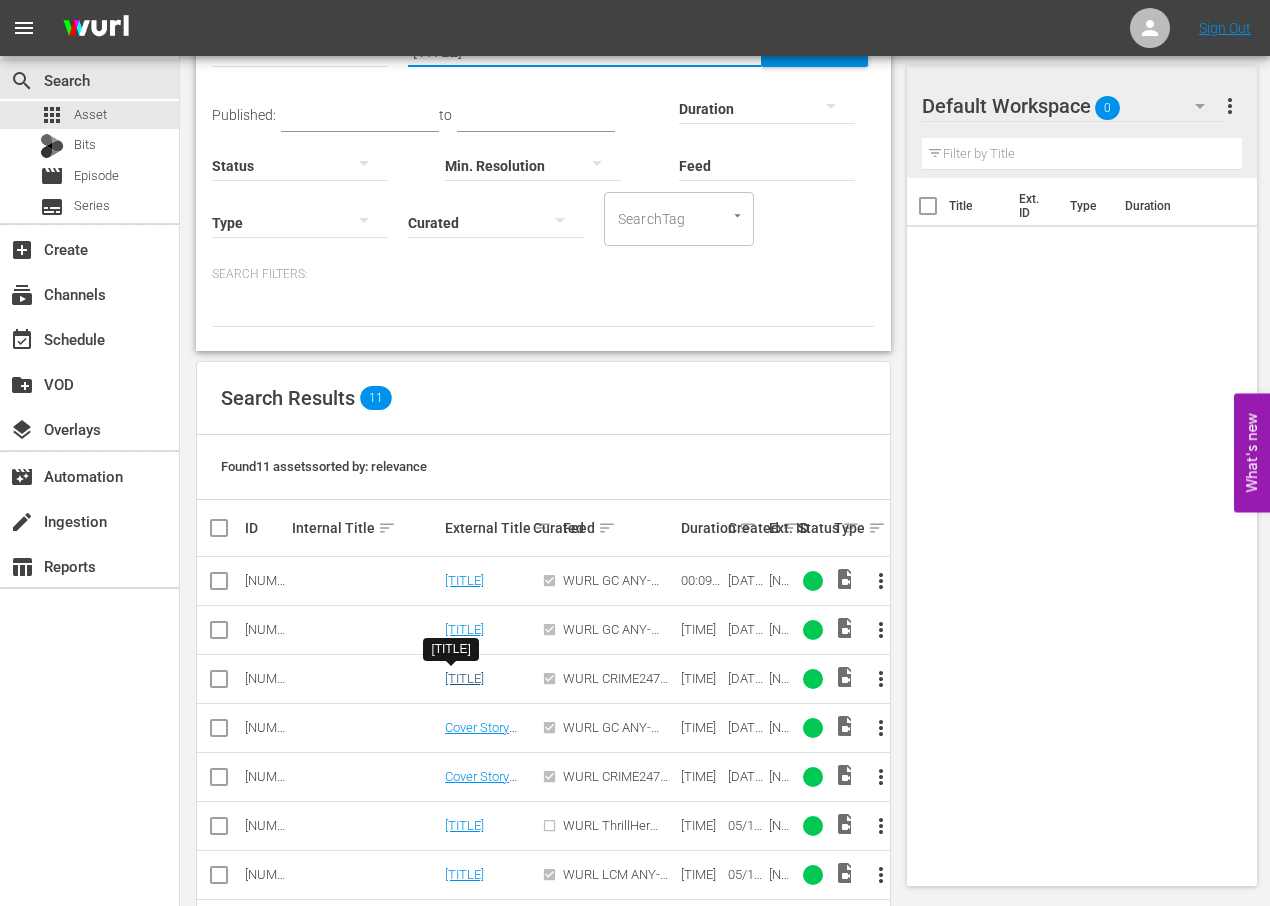 scroll, scrollTop: 250, scrollLeft: 0, axis: vertical 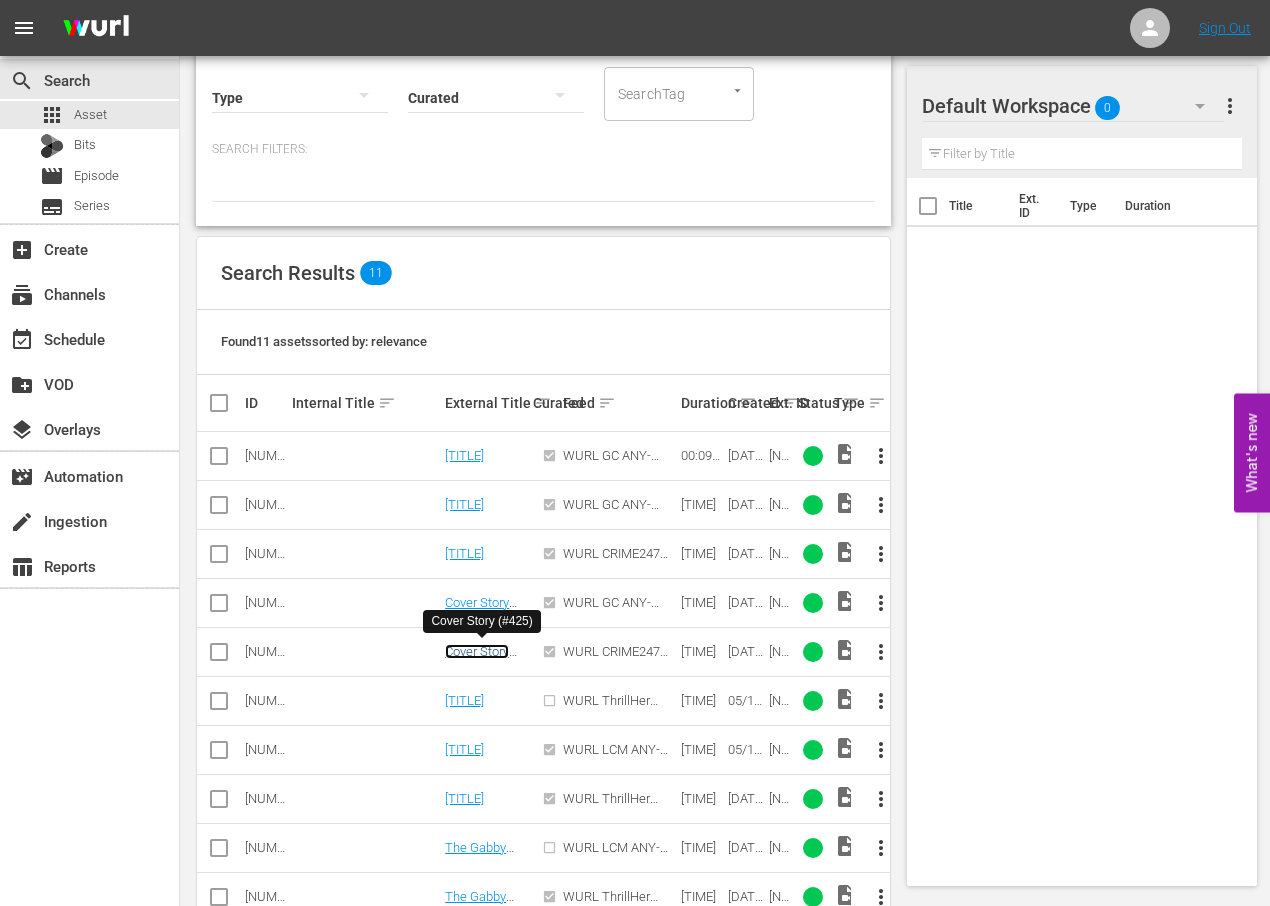 click on "Cover Story (#425)" at bounding box center [477, 659] 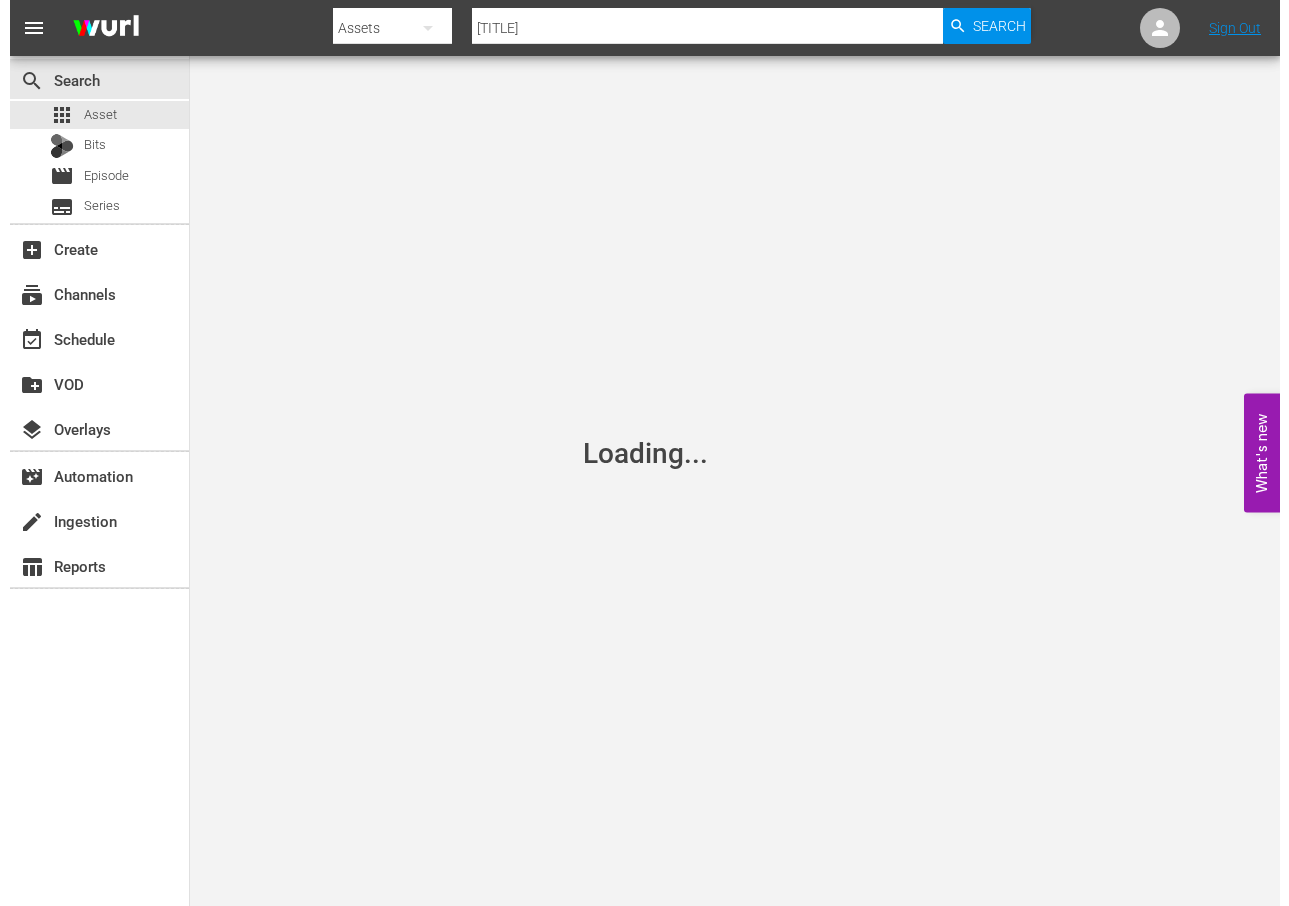 scroll, scrollTop: 0, scrollLeft: 0, axis: both 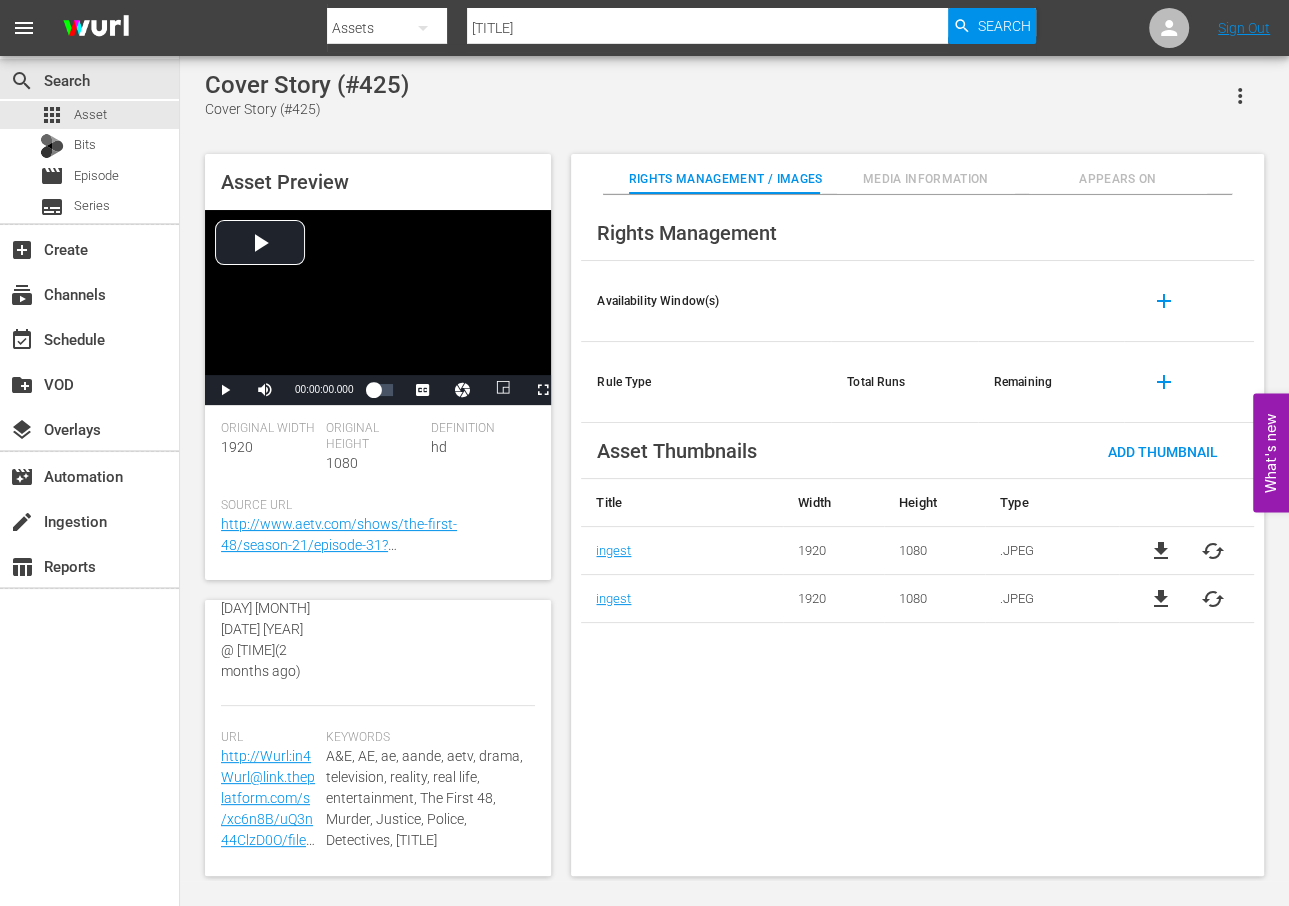 click on "Asset Preview Video Player is loading. Play Video Play Mute Current Time  [TIME] / Duration  [TIME] Loaded :  0.23% [TIME]   1x Playback Rate 2x 1.5x 1x , selected 0.5x 0.1x Chapters Chapters Descriptions descriptions off , selected Captions captions settings , opens captions settings dialog captions off , selected english CC1  Captions en-us Audio Track default , selected Picture-in-Picture Fullscreen This is a modal window. Beginning of dialog window. Escape will cancel and close the window. Text Color White Black Red Green Blue Yellow Magenta Cyan Transparency Opaque Semi-Transparent Background Color Black White Red Green Blue Yellow Magenta Cyan Transparency Opaque Semi-Transparent Transparent Window Color Black White Red Green Blue Yellow Magenta Cyan Transparency Transparent Semi-Transparent Opaque Font Size 50% 75% 100% 125% 150% 175% 200% 300% 400% Text Edge Style None Raised Depressed Uniform Dropshadow Font Family Proportional Sans-Serif Monospace Sans-Serif Proportional Serif )" at bounding box center (734, 505) 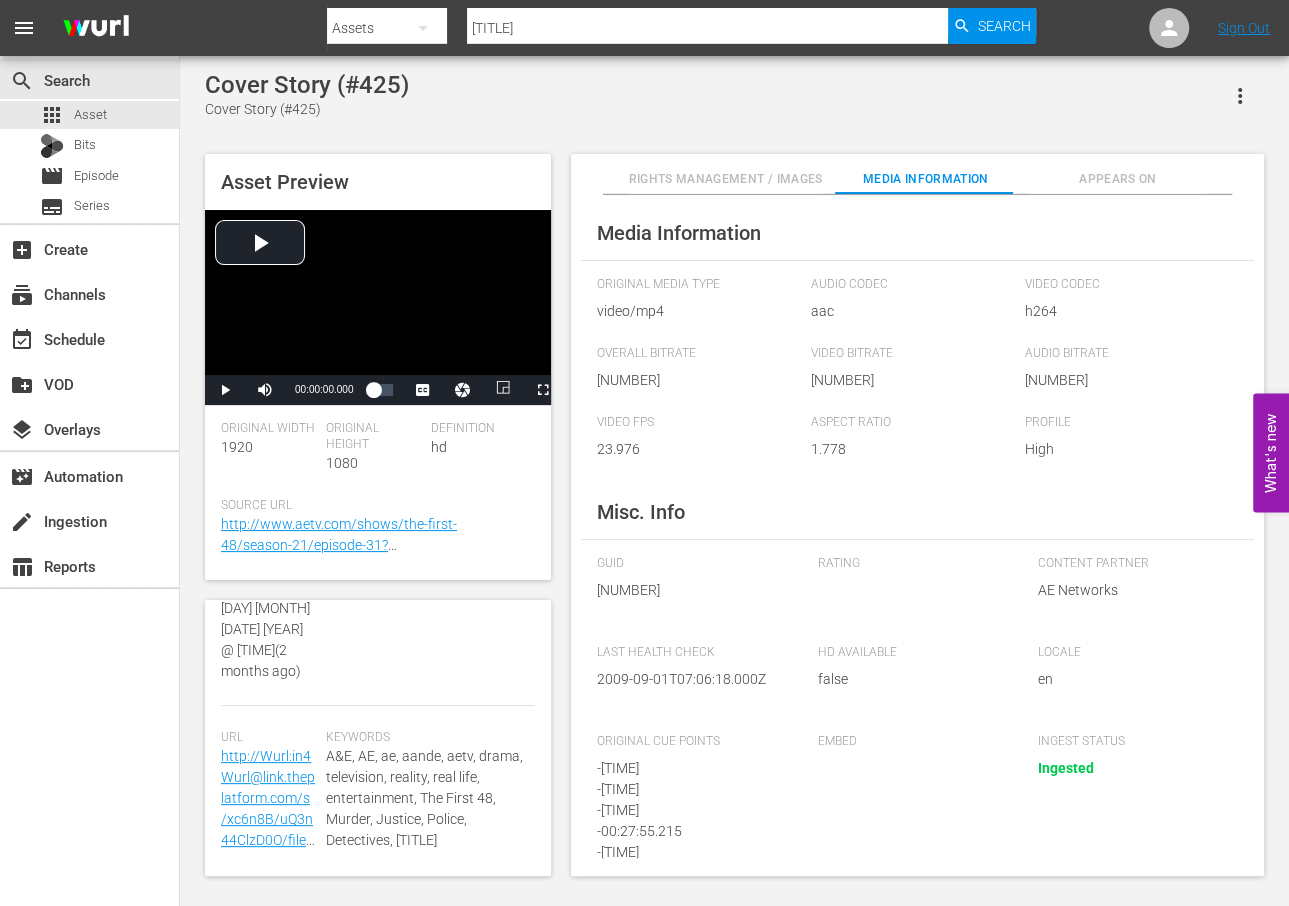 click on "[NUMBER]" at bounding box center (692, 590) 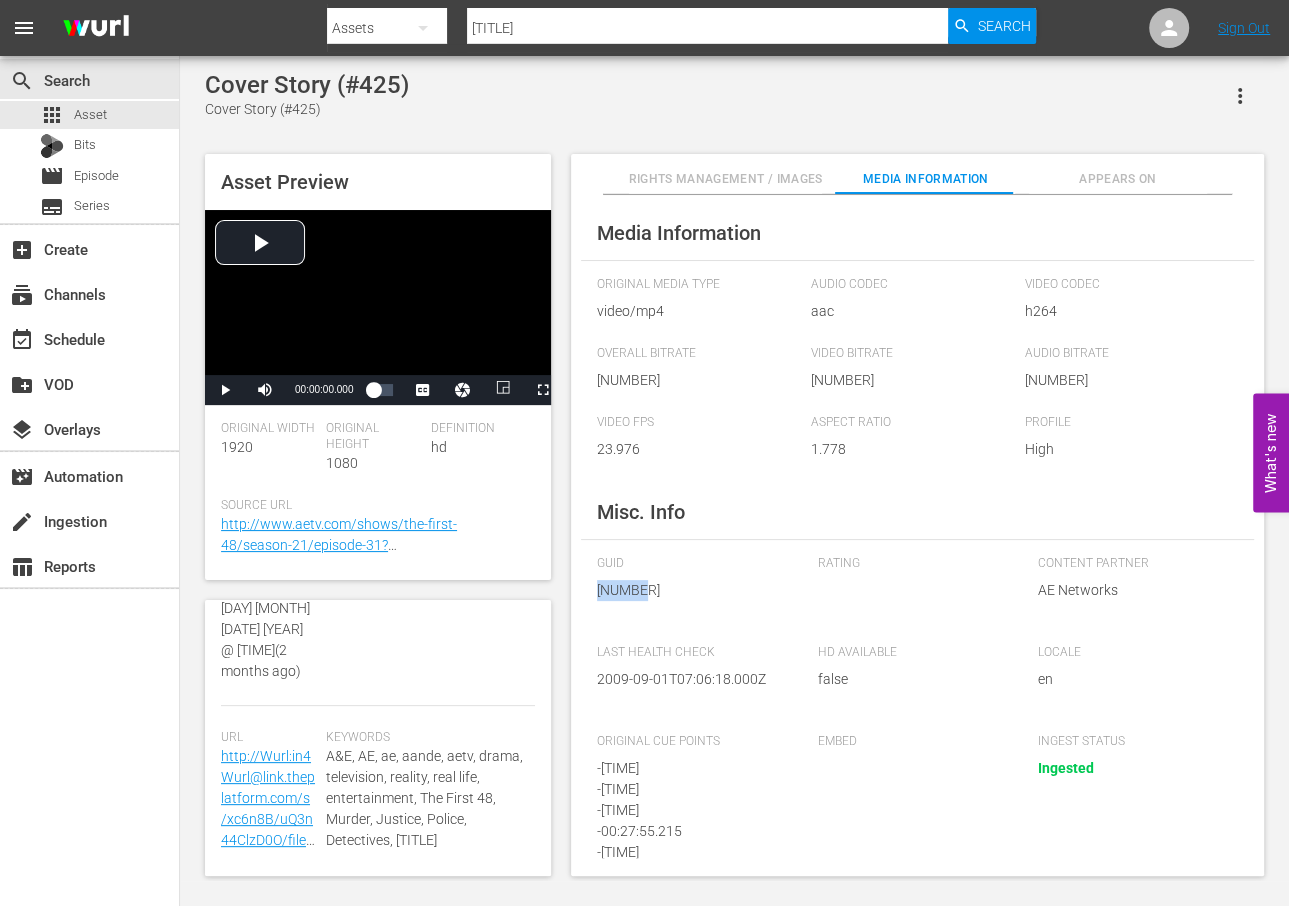 click on "[NUMBER]" at bounding box center (692, 590) 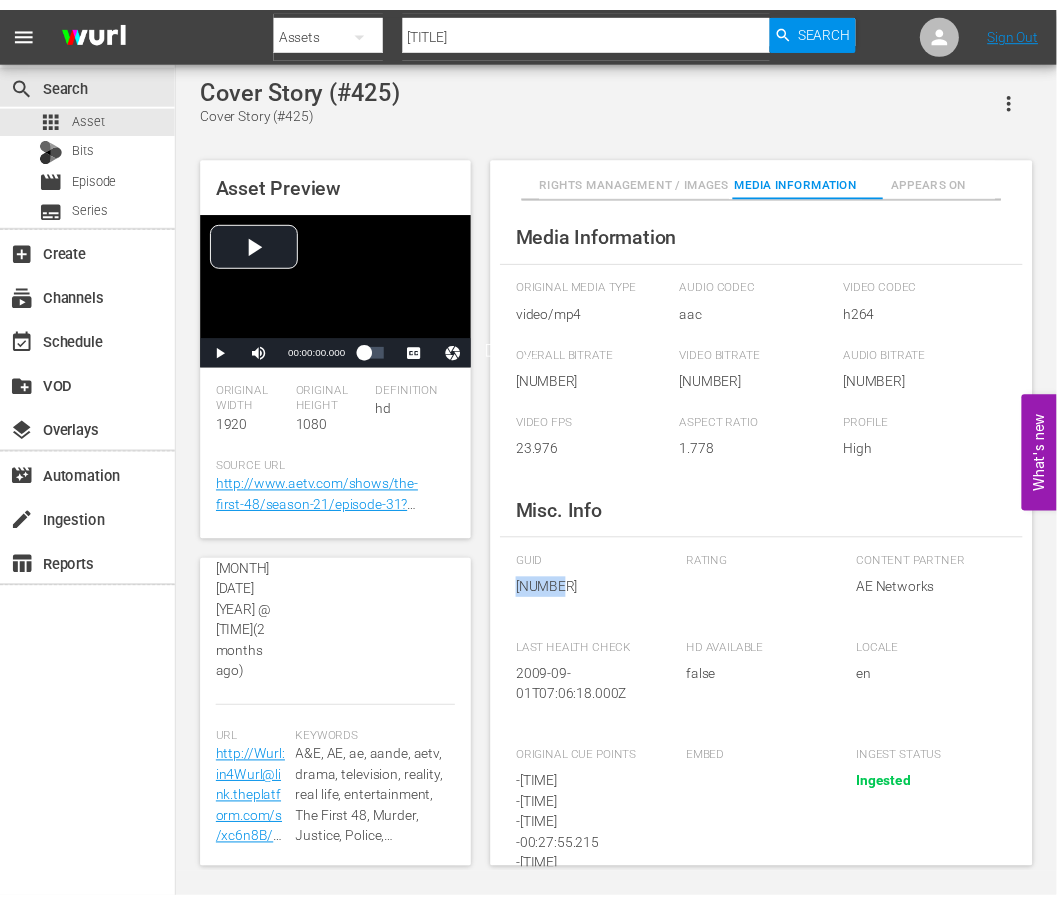 scroll, scrollTop: 795, scrollLeft: 0, axis: vertical 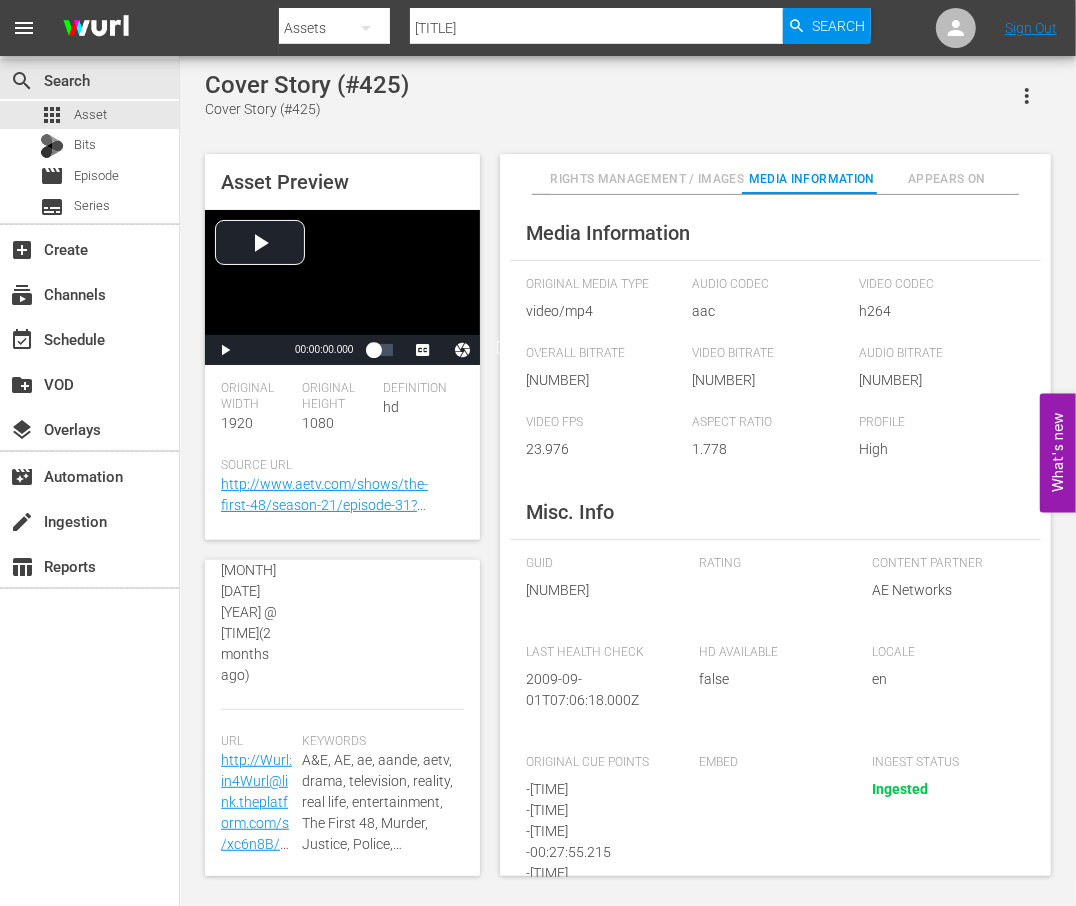 click at bounding box center (575, 6) 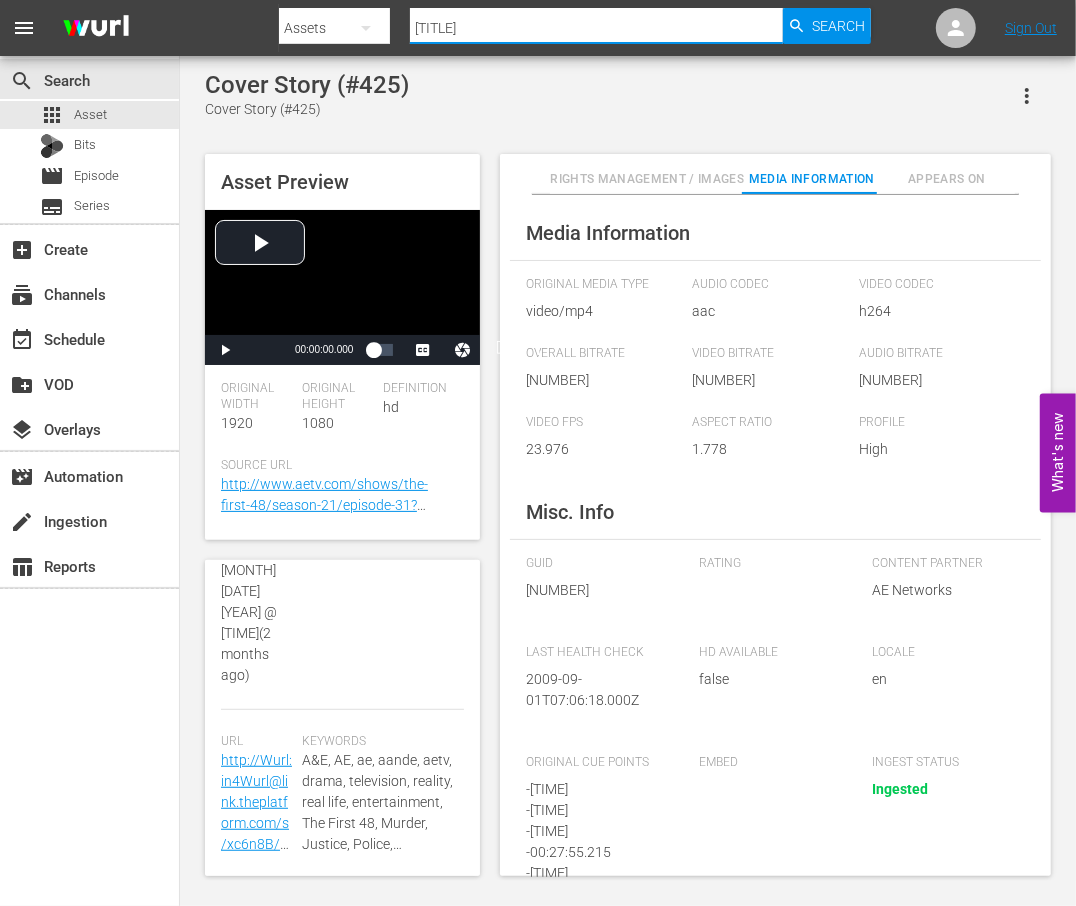 click on "[TITLE]" at bounding box center (596, 28) 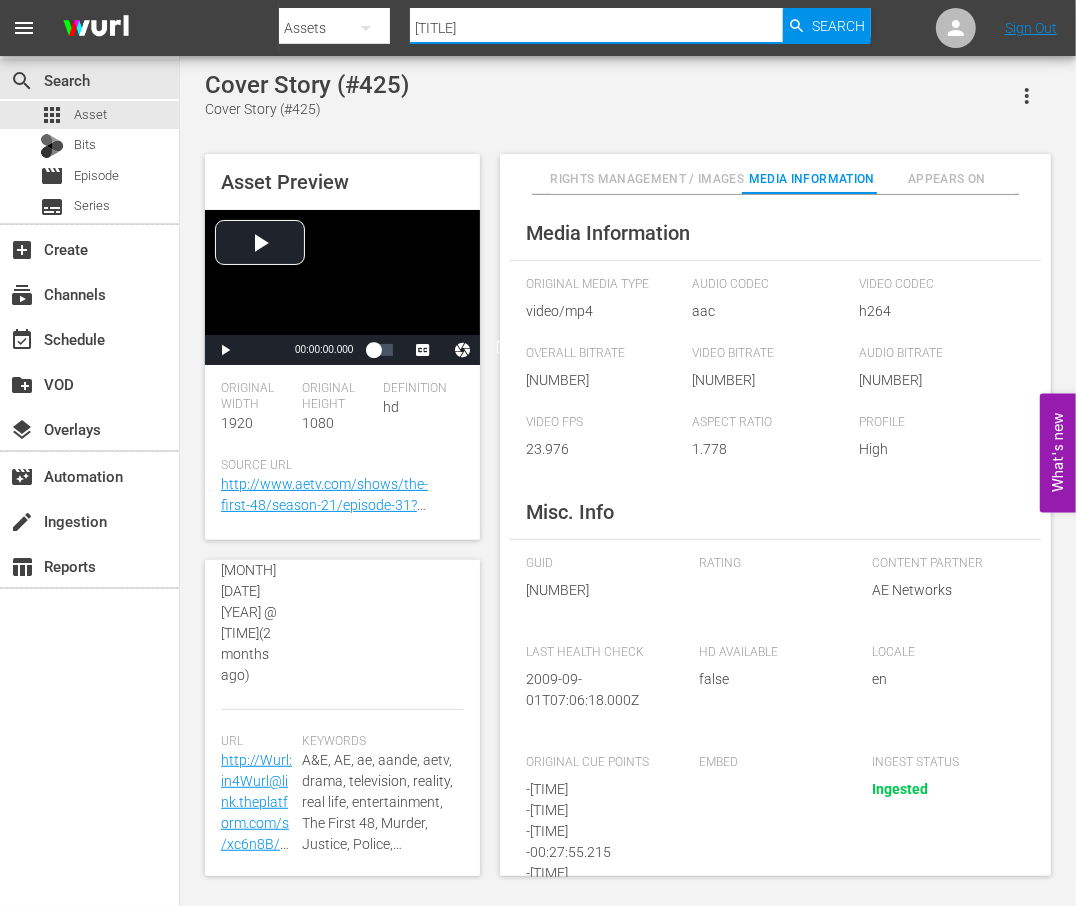 type on "[TITLE]" 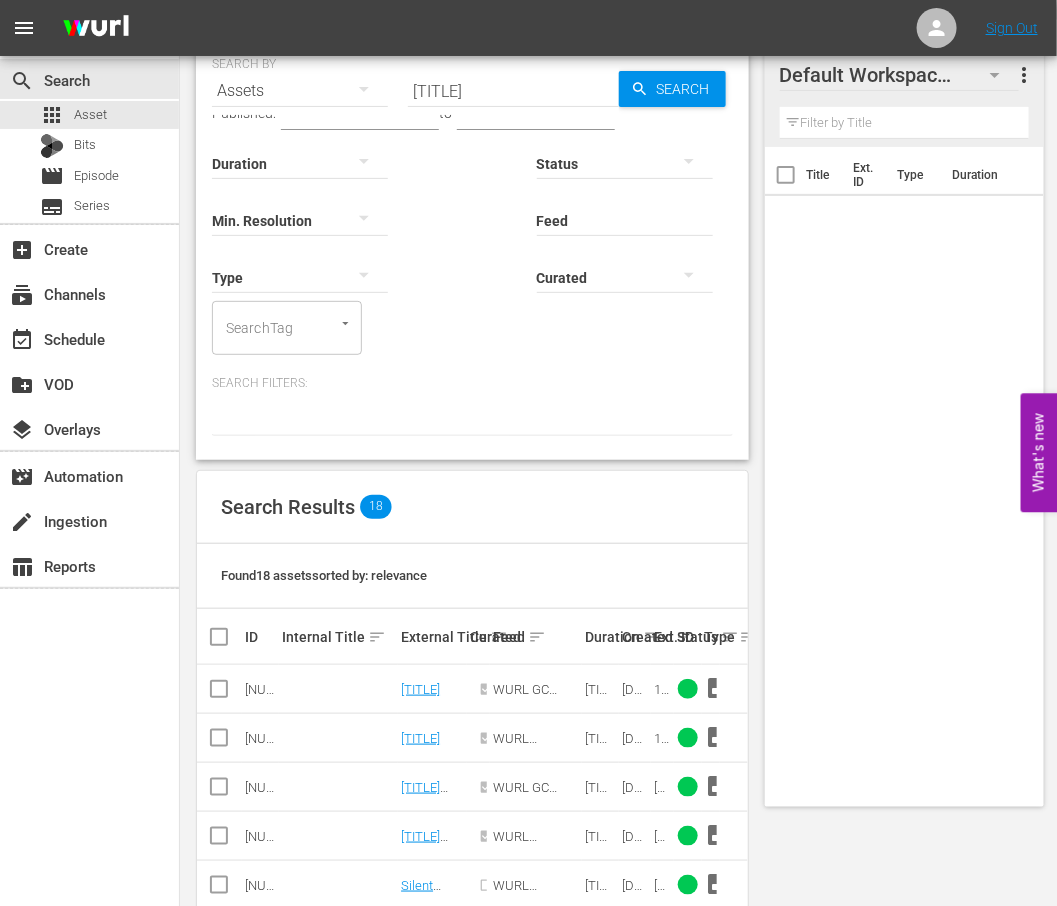 scroll, scrollTop: 250, scrollLeft: 0, axis: vertical 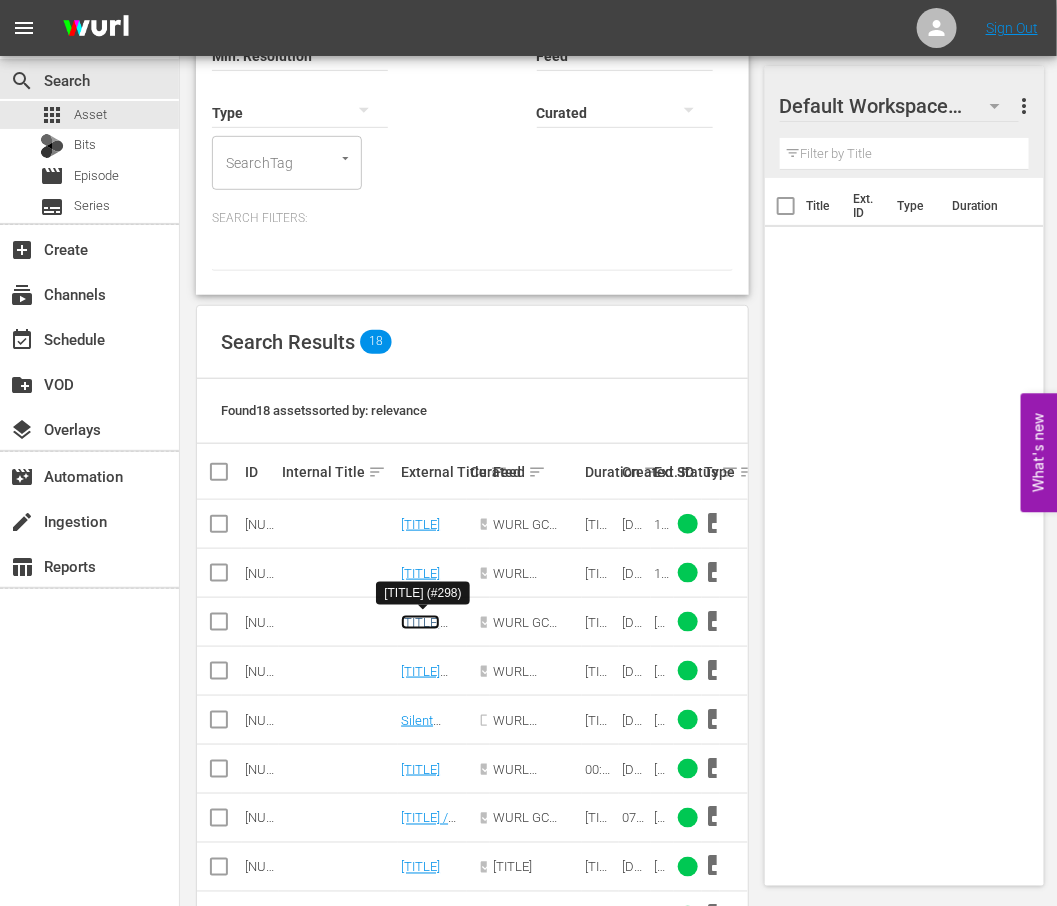 click on "[TITLE] (#298)" at bounding box center (420, 630) 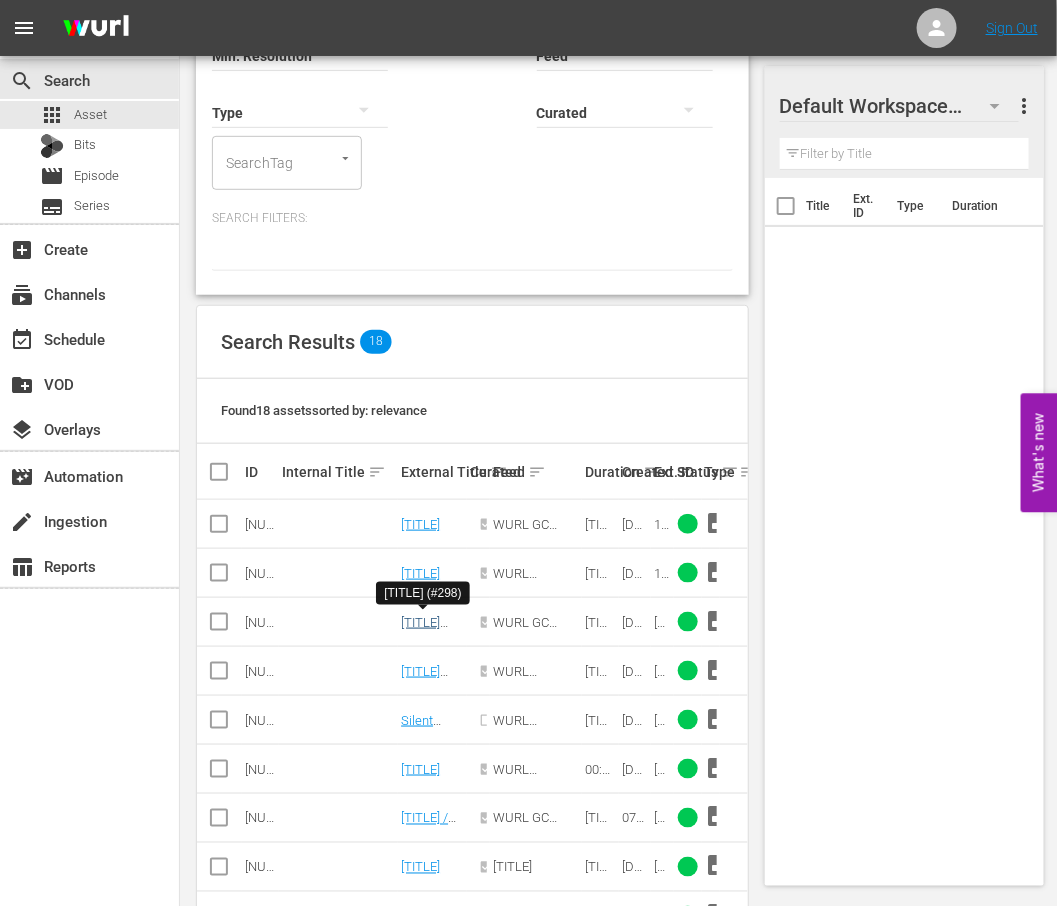 scroll, scrollTop: 0, scrollLeft: 0, axis: both 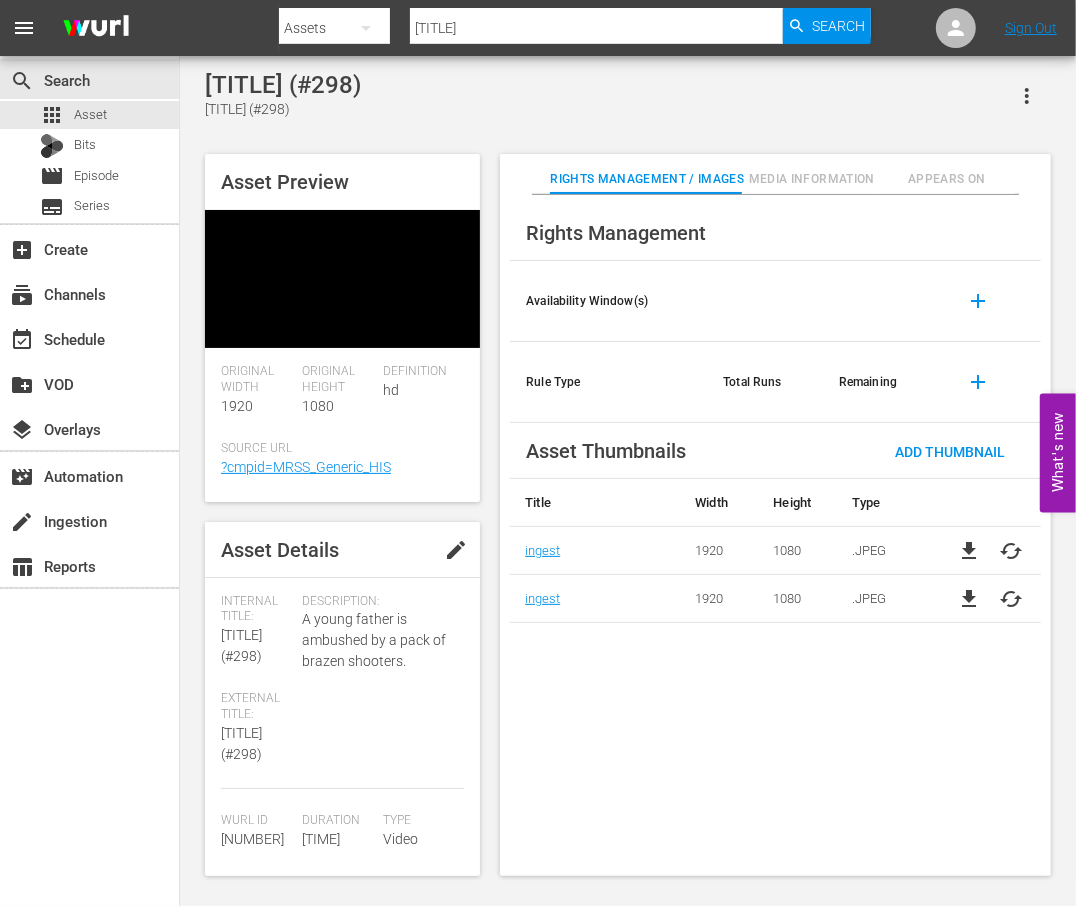 click on "Media Information" at bounding box center [811, 179] 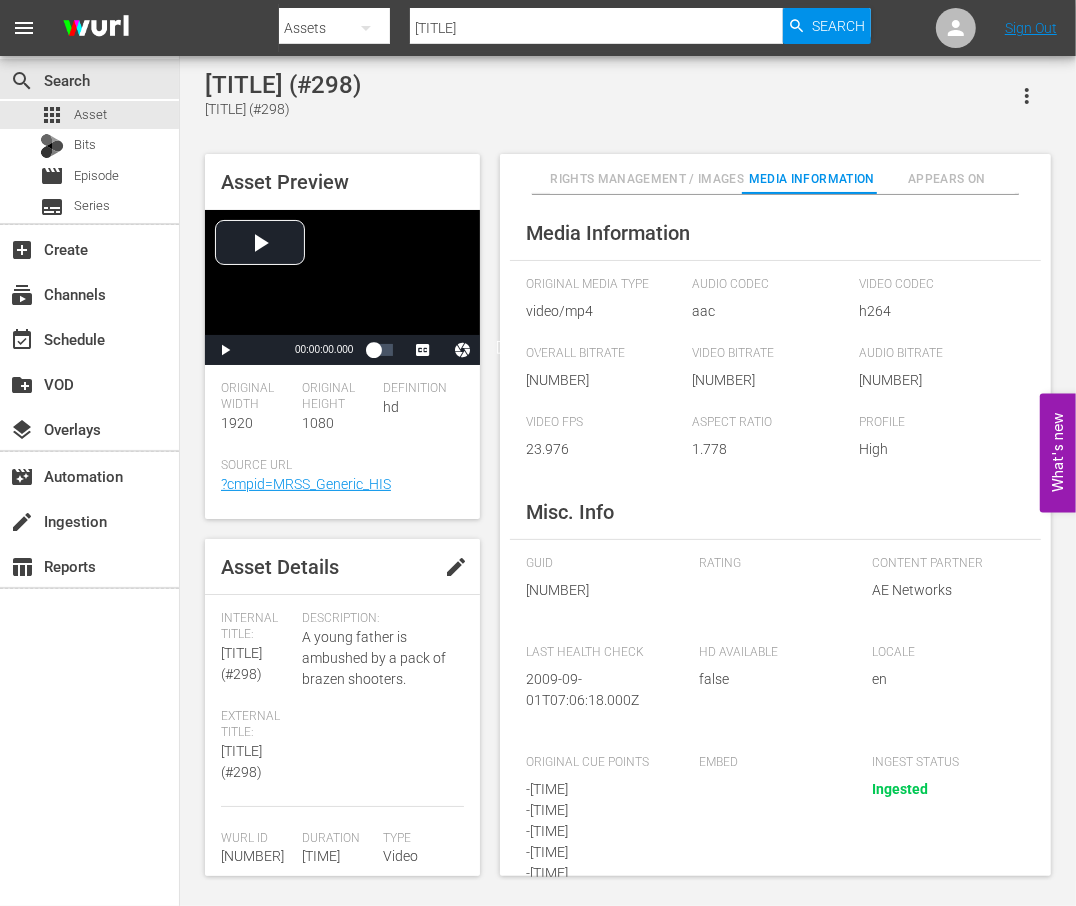 click on "[NUMBER]" at bounding box center [597, 590] 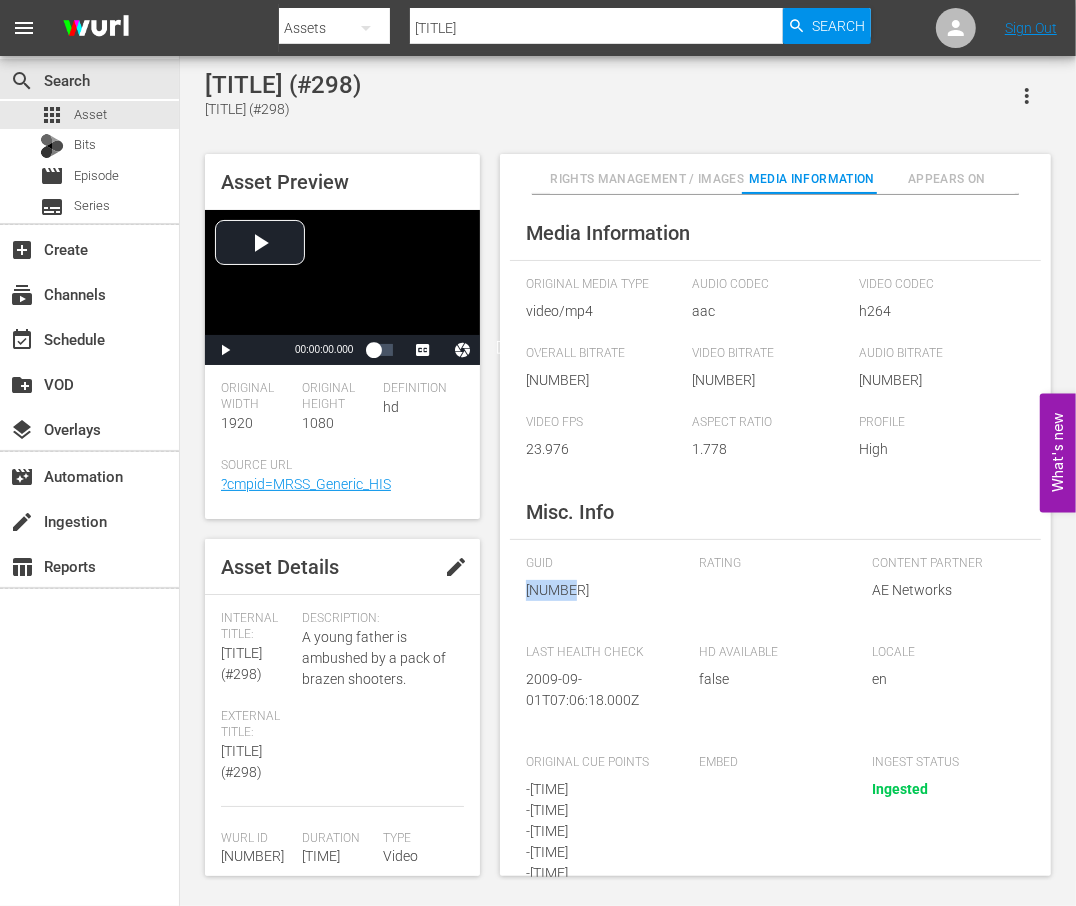 click on "[NUMBER]" at bounding box center (597, 590) 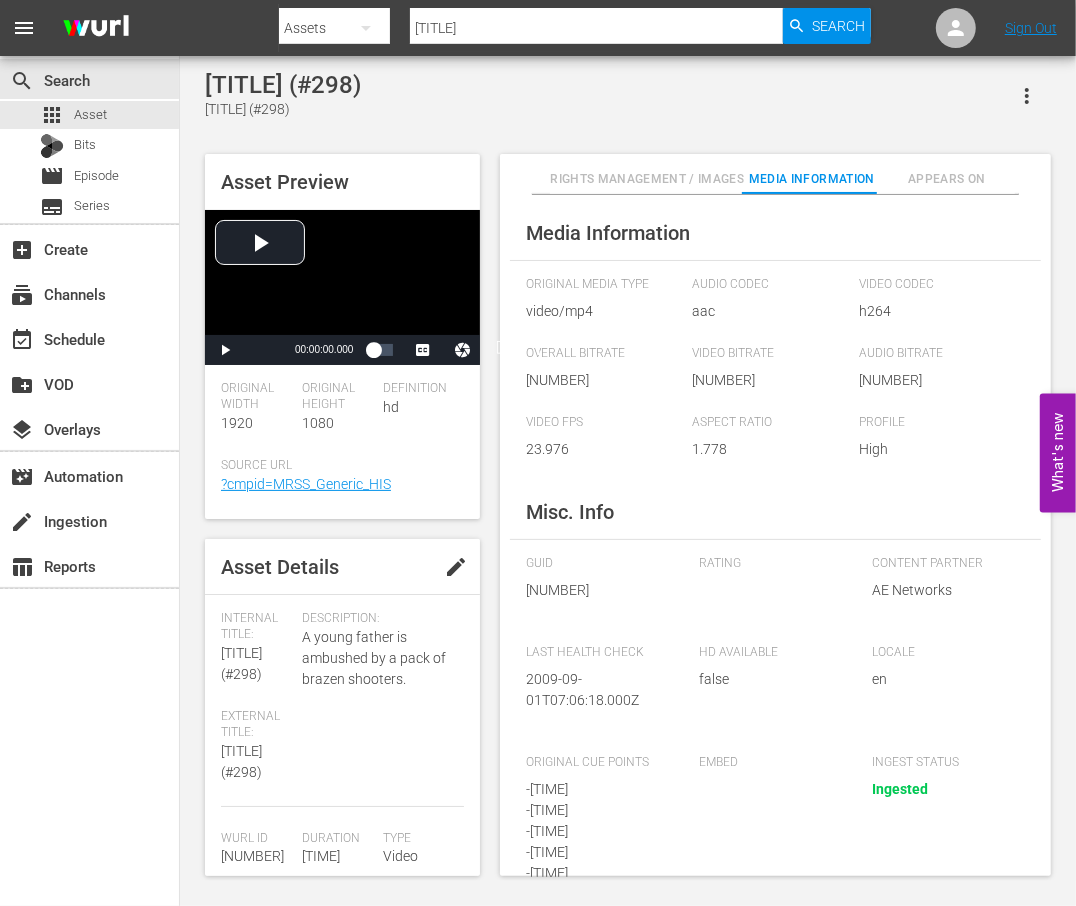click on "[TITLE]" at bounding box center [596, 28] 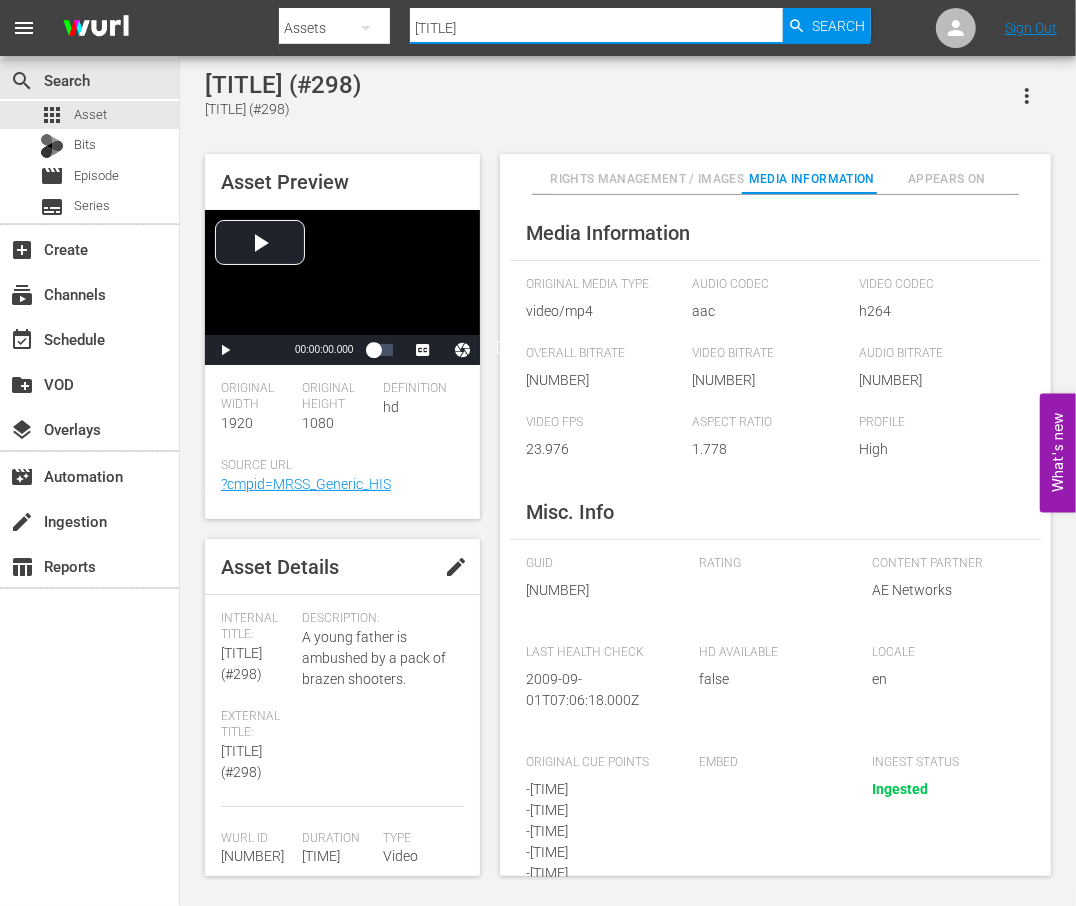 click on "[TITLE]" at bounding box center [596, 28] 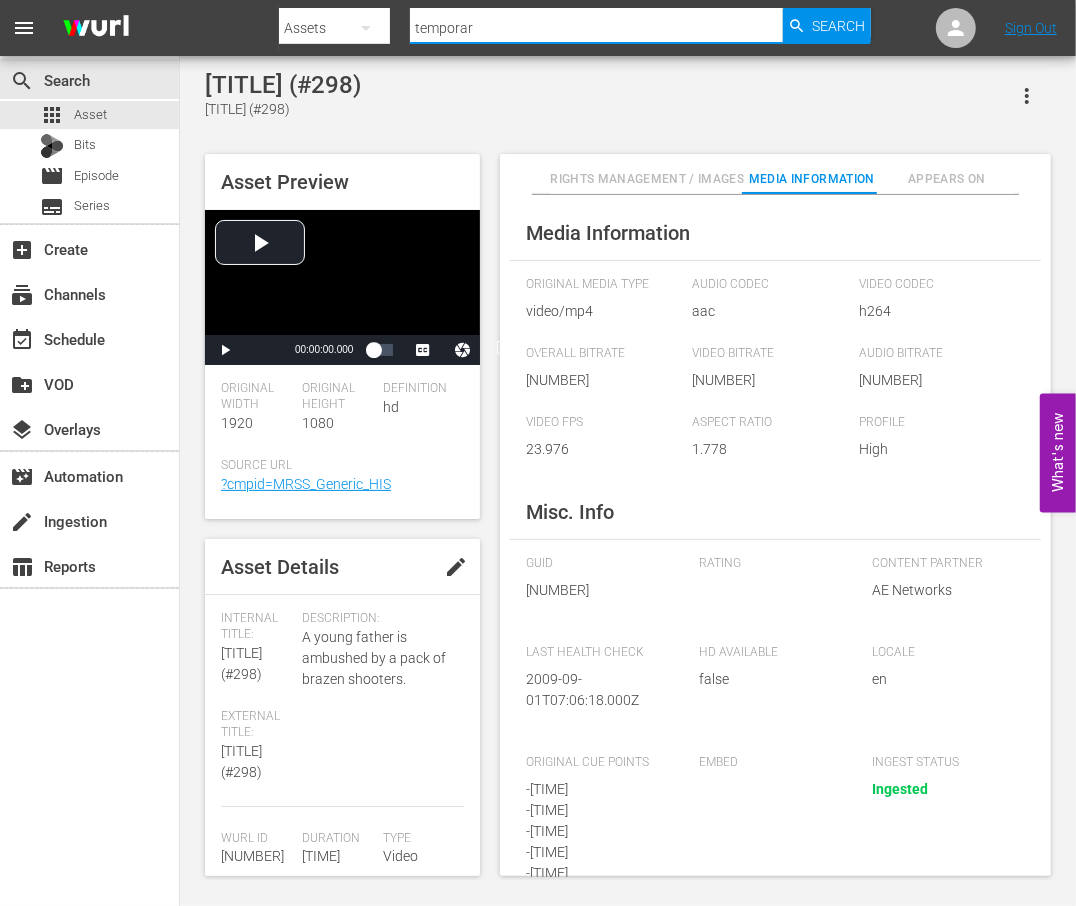 type on "temporary" 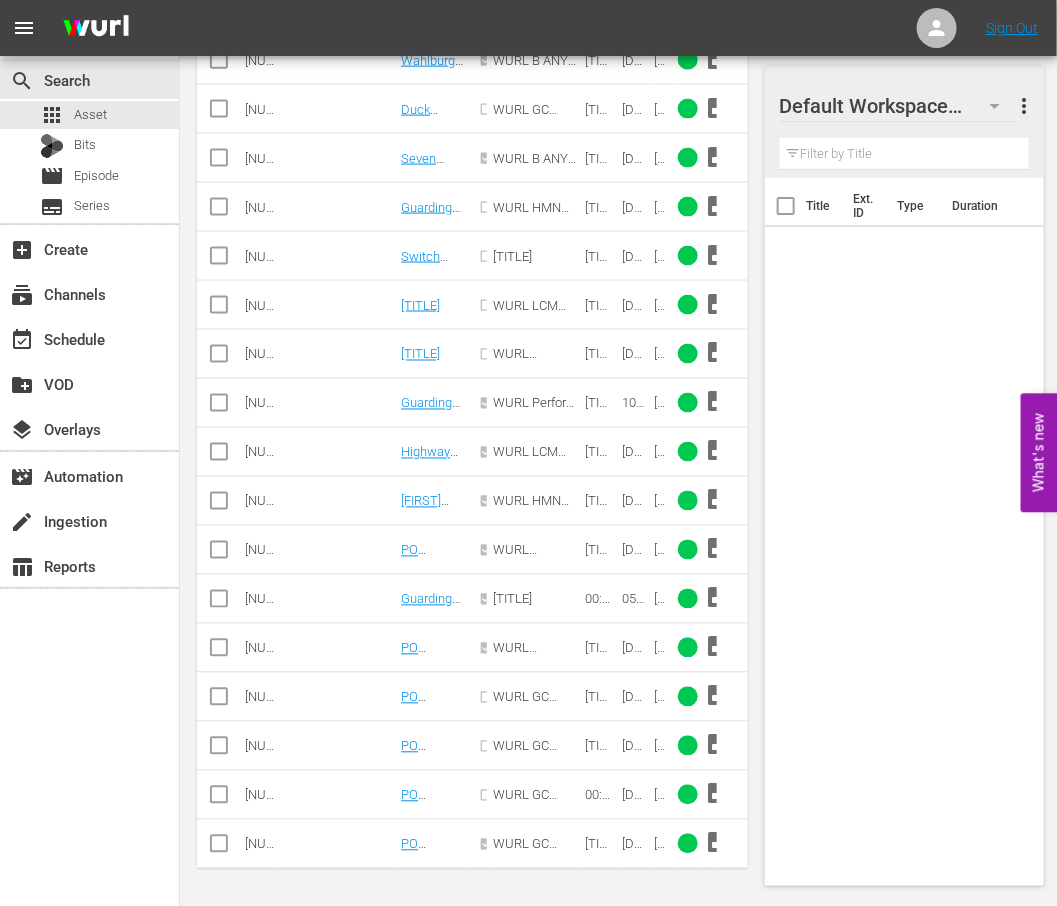 scroll, scrollTop: 725, scrollLeft: 0, axis: vertical 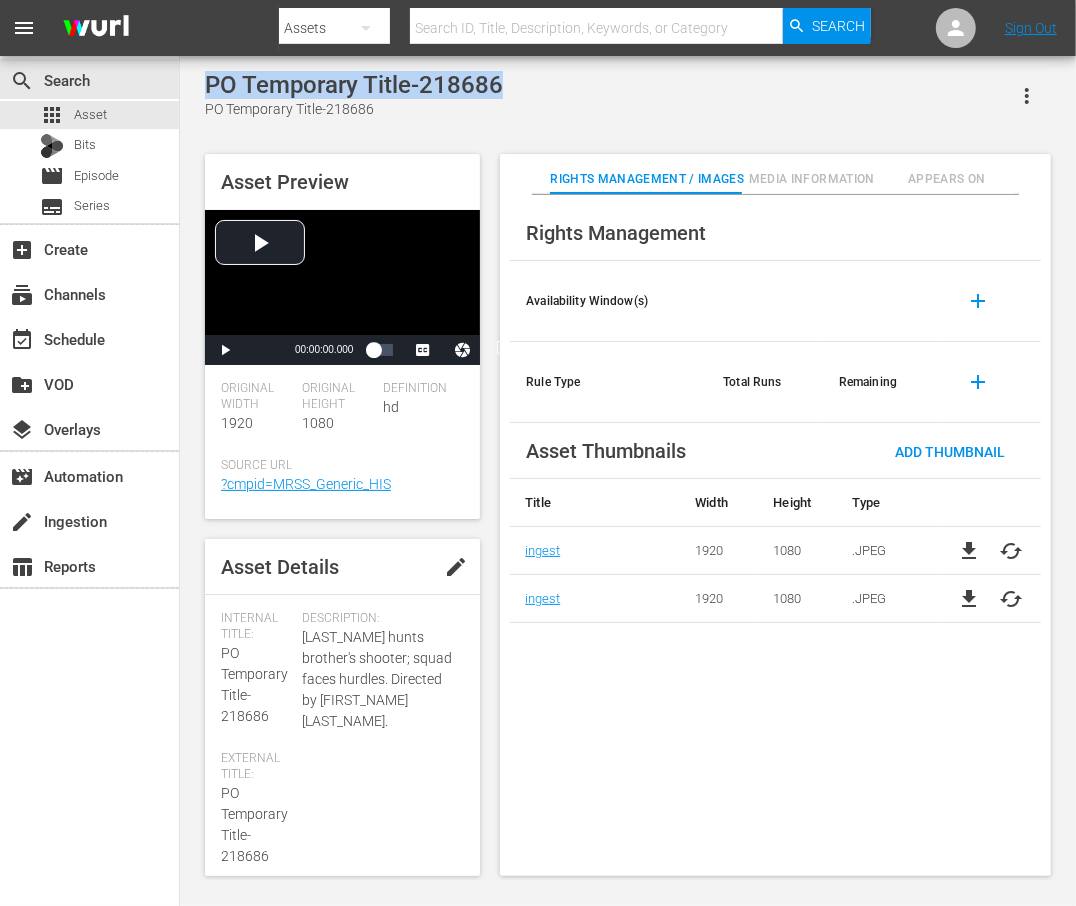 drag, startPoint x: 524, startPoint y: 75, endPoint x: 205, endPoint y: 76, distance: 319.00156 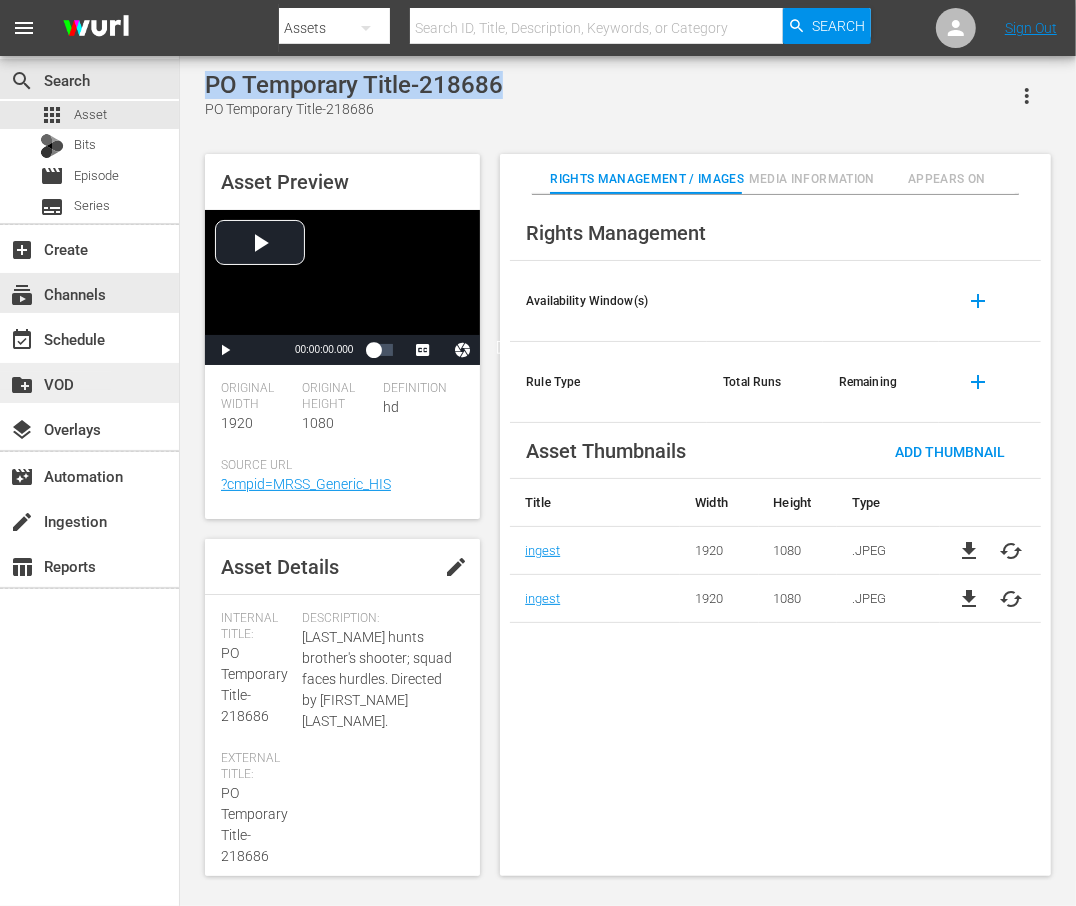 copy on "PO Temporary Title-218686" 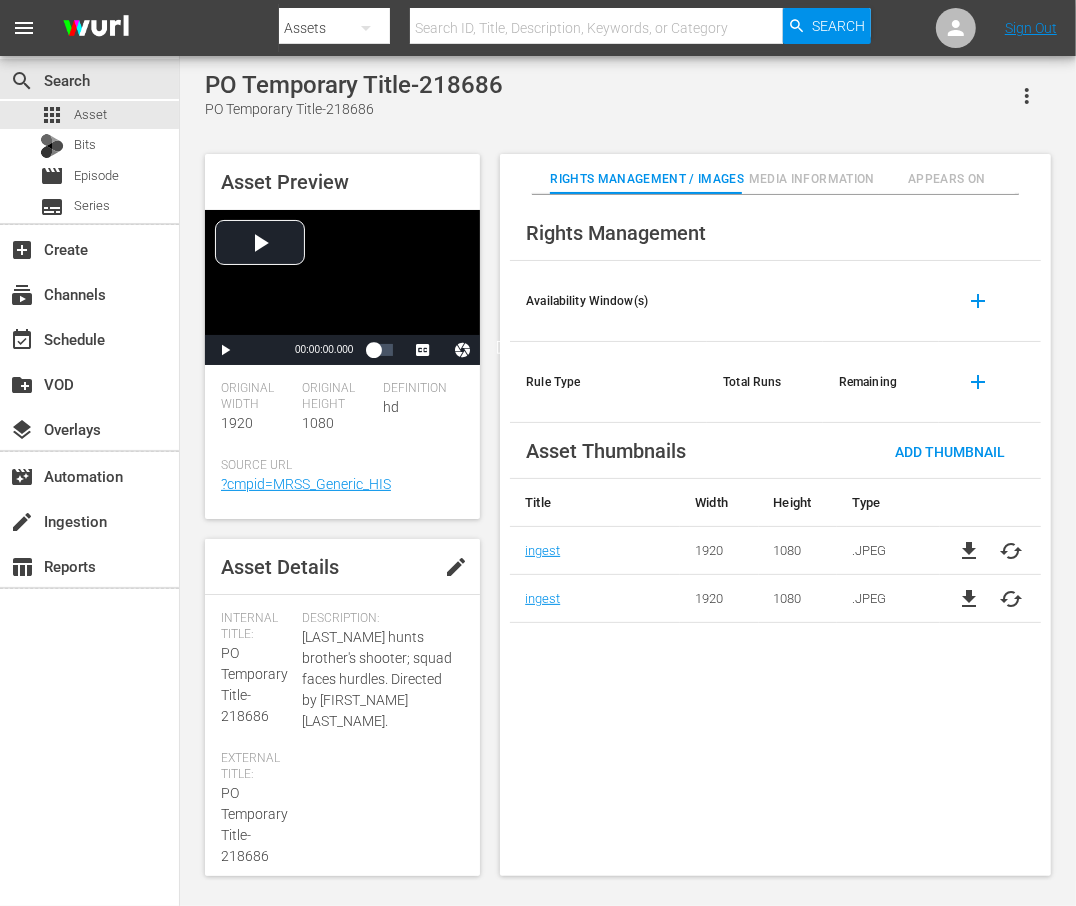 click on "Rights Management Availability Window(s) add Rule Type Total Runs Remaining add Asset Thumbnails Add Thumbnail Title Width Height Type ingest 1920 1080 .JPEG file_download cached ingest 1920 1080 .JPEG file_download cached" at bounding box center (775, 536) 